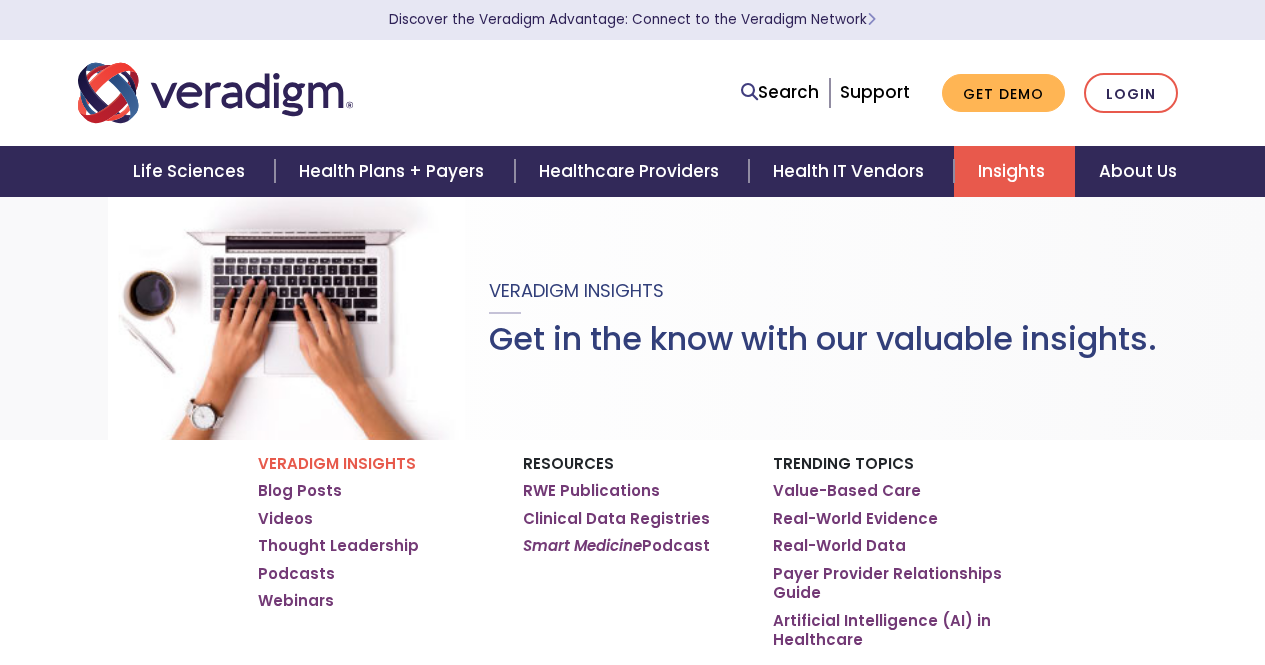 scroll, scrollTop: 0, scrollLeft: 0, axis: both 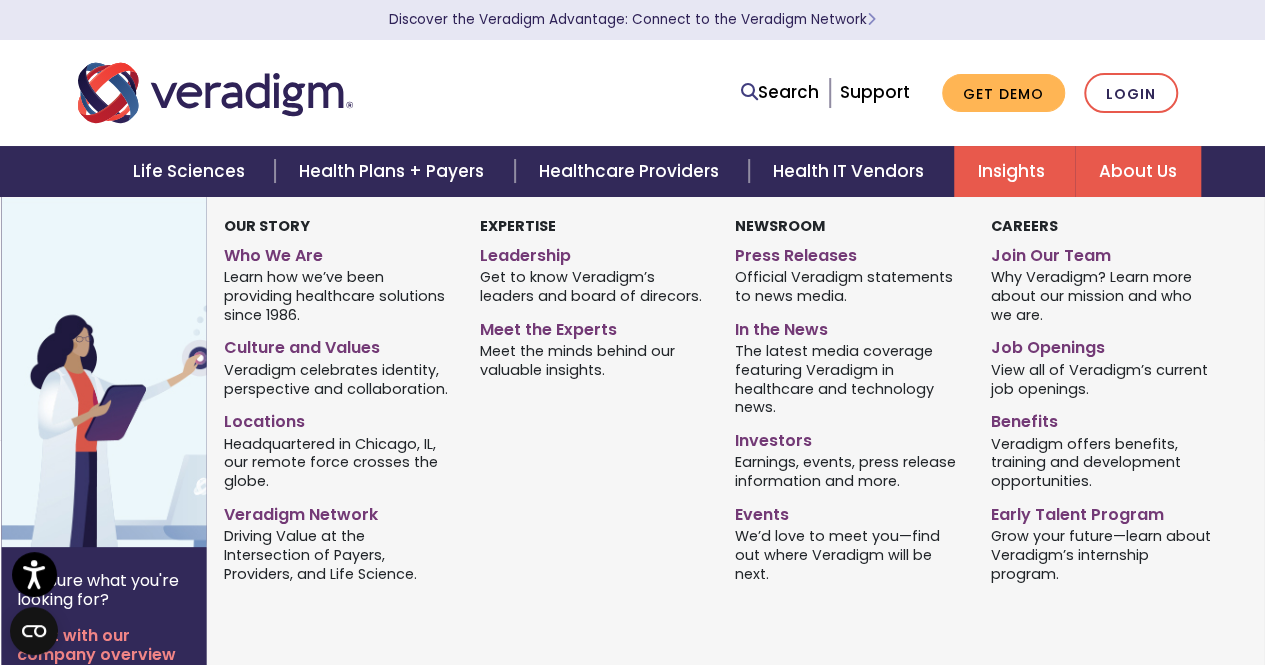 click on "About Us" at bounding box center [1138, 171] 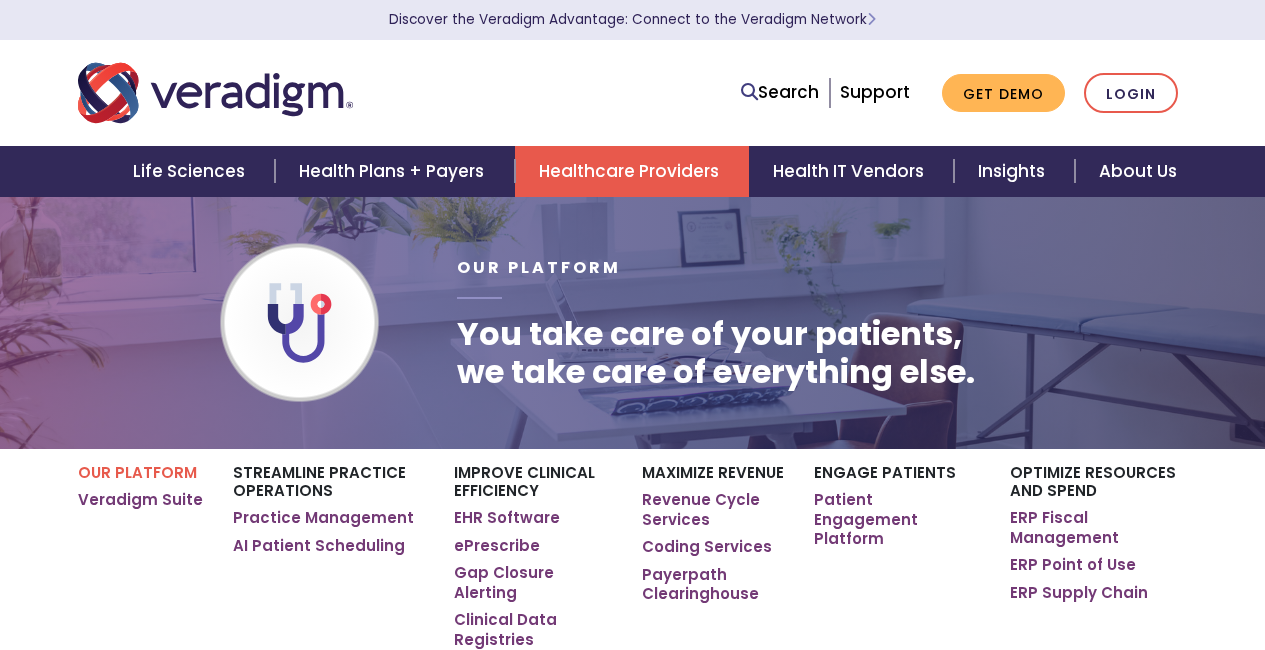 scroll, scrollTop: 5518, scrollLeft: 4, axis: both 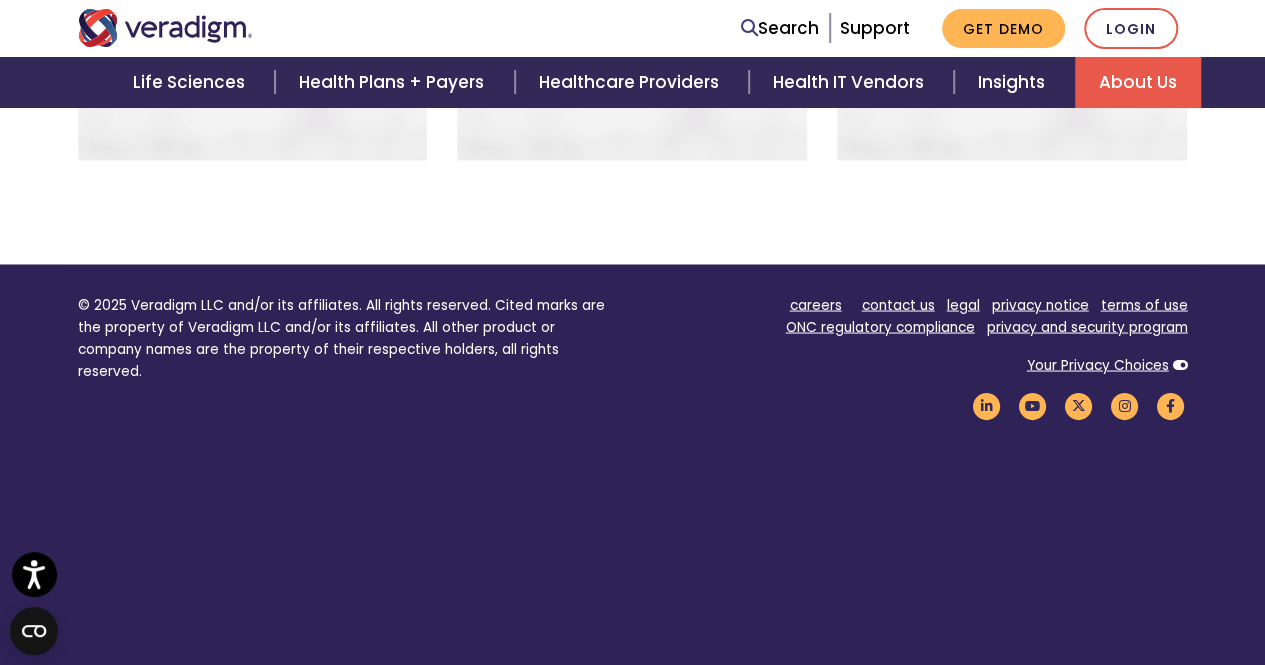click on "About Us" at bounding box center (1138, 82) 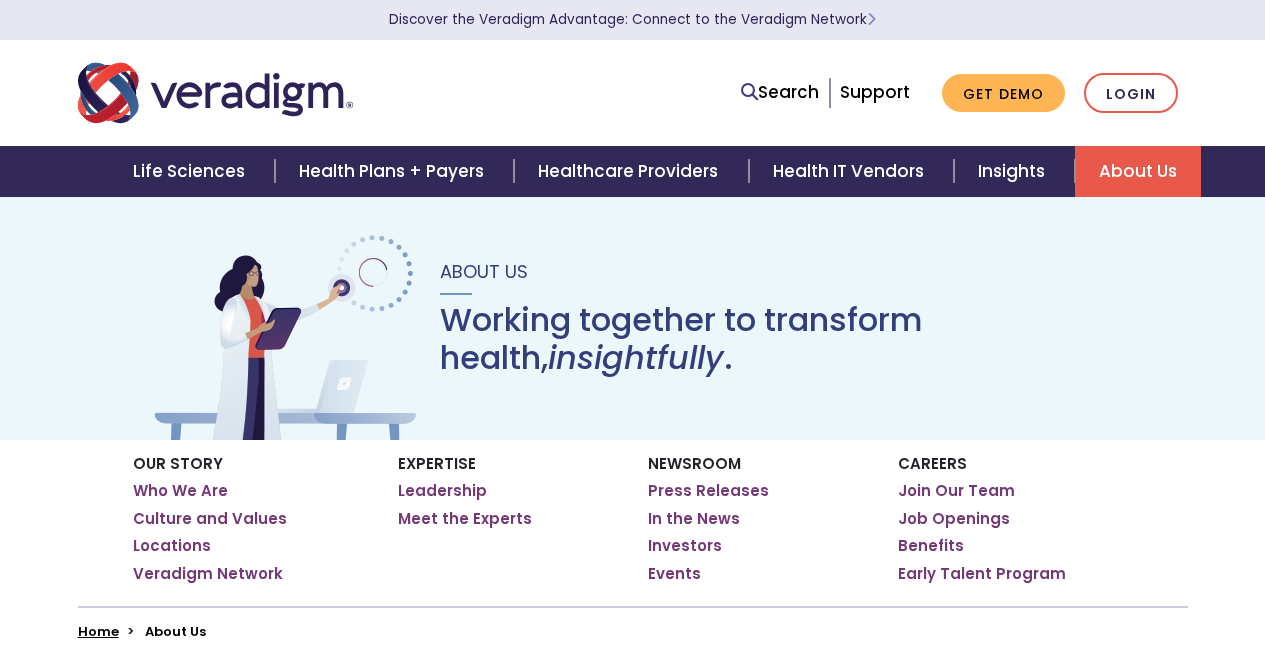 scroll, scrollTop: 302, scrollLeft: 0, axis: vertical 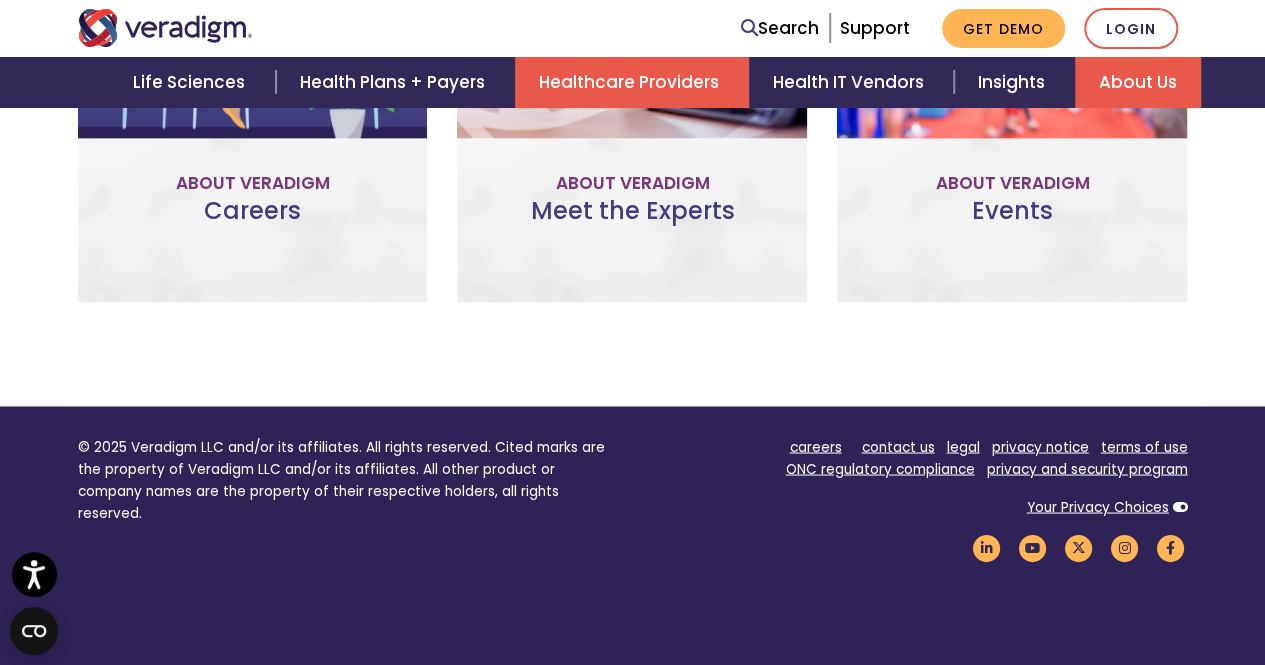 click on "Healthcare Providers" at bounding box center [632, 82] 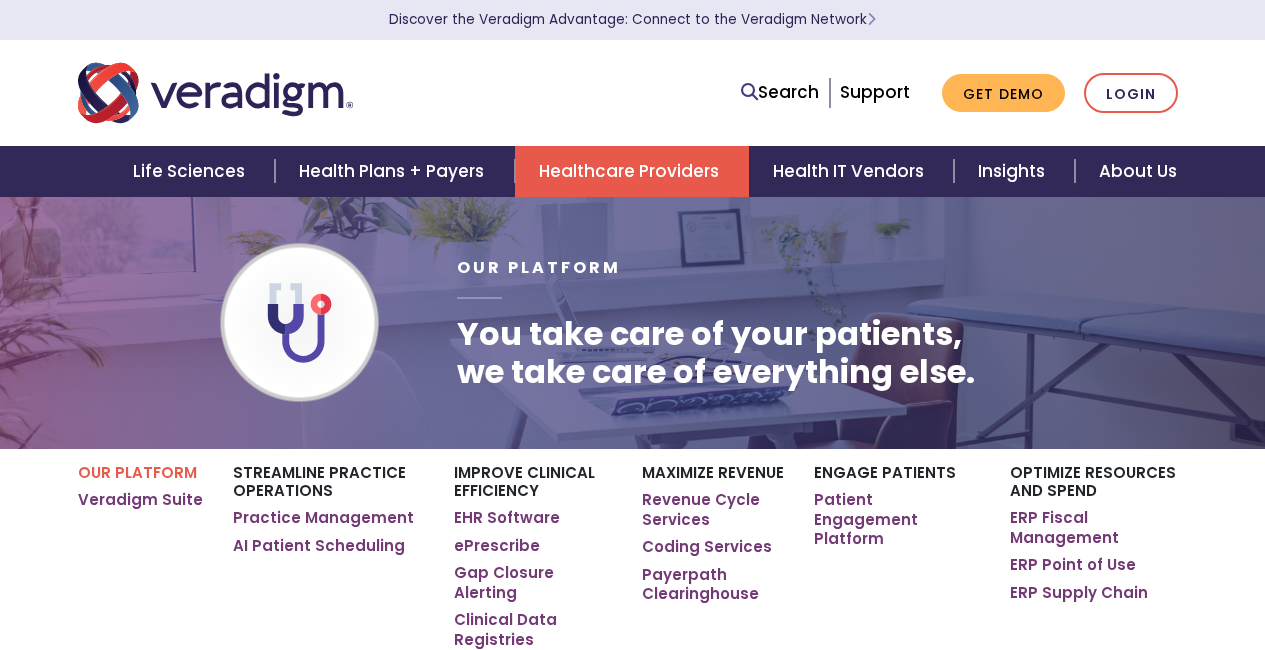 scroll, scrollTop: 0, scrollLeft: 0, axis: both 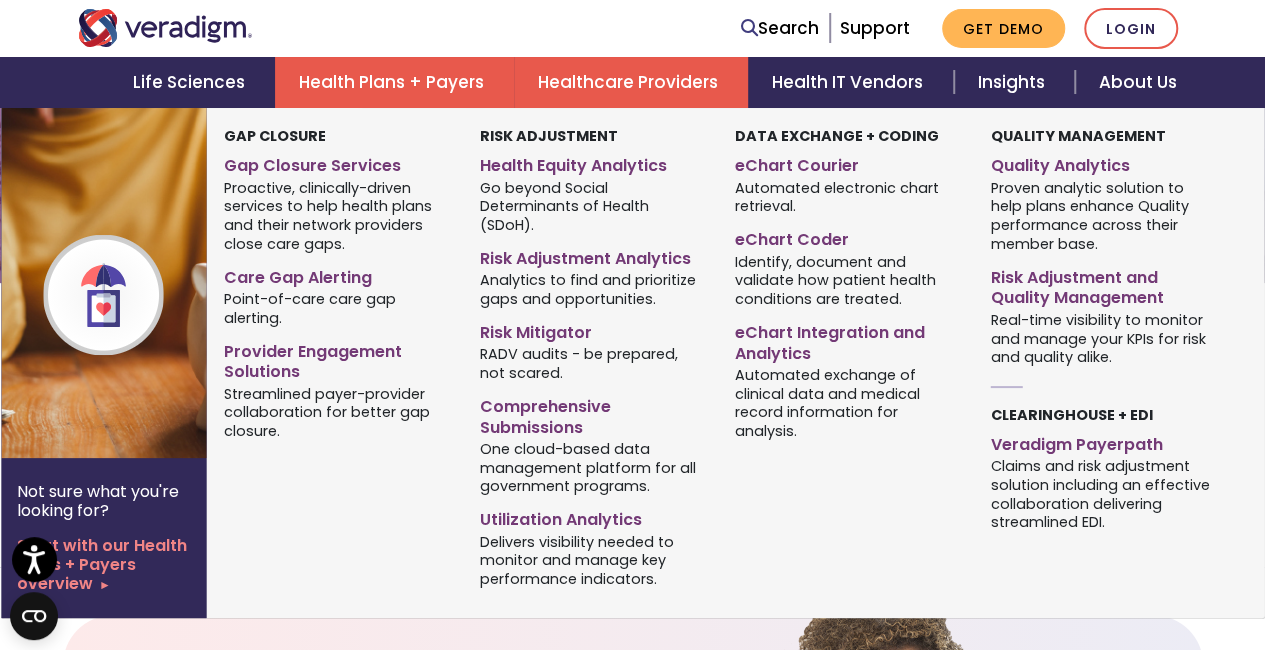 click on "Health Plans + Payers" at bounding box center [394, 82] 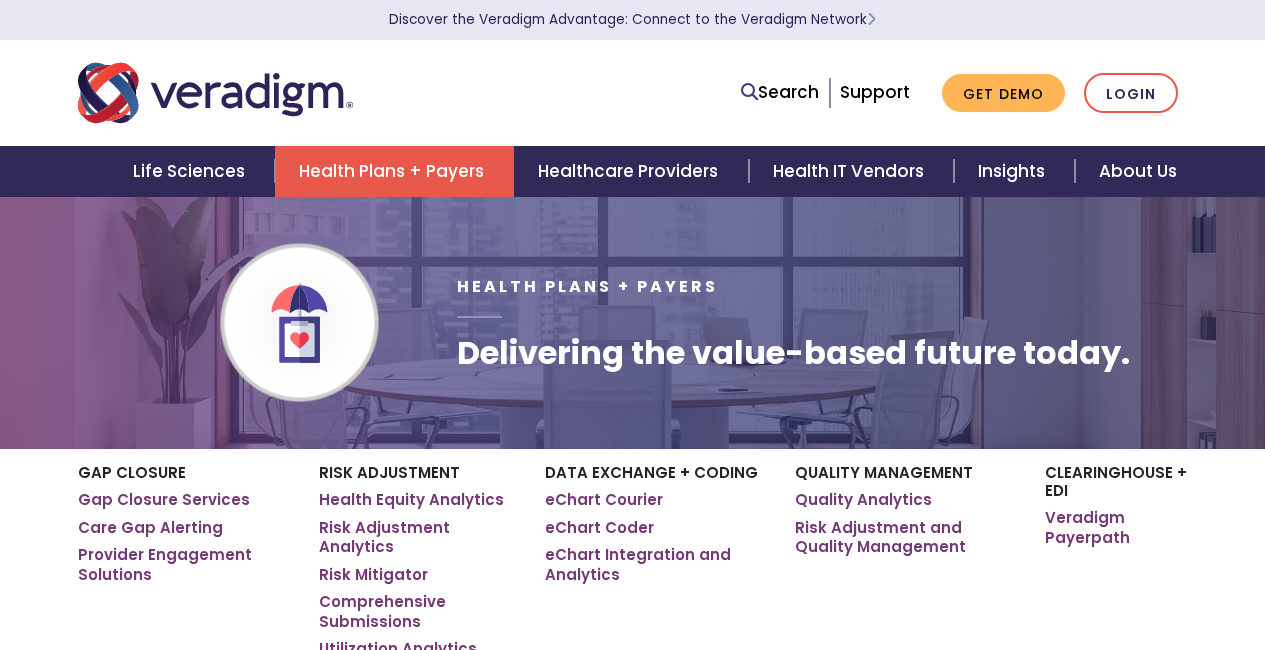 scroll, scrollTop: 0, scrollLeft: 0, axis: both 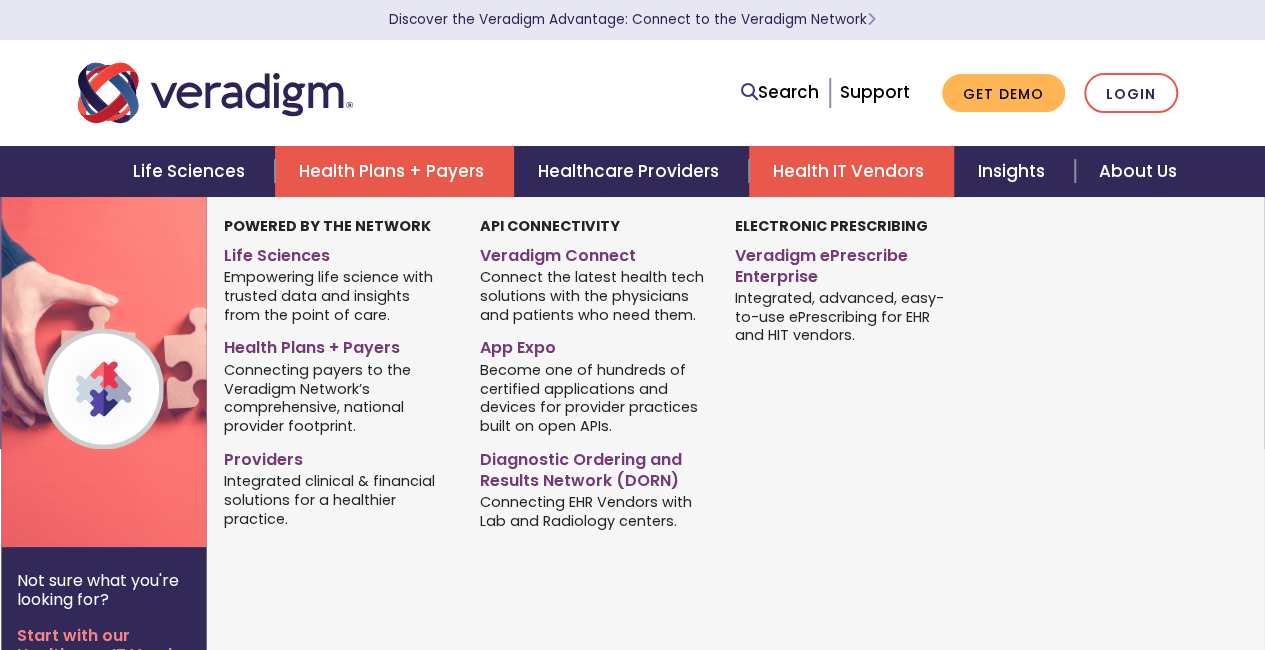 click on "Health IT Vendors" at bounding box center (851, 171) 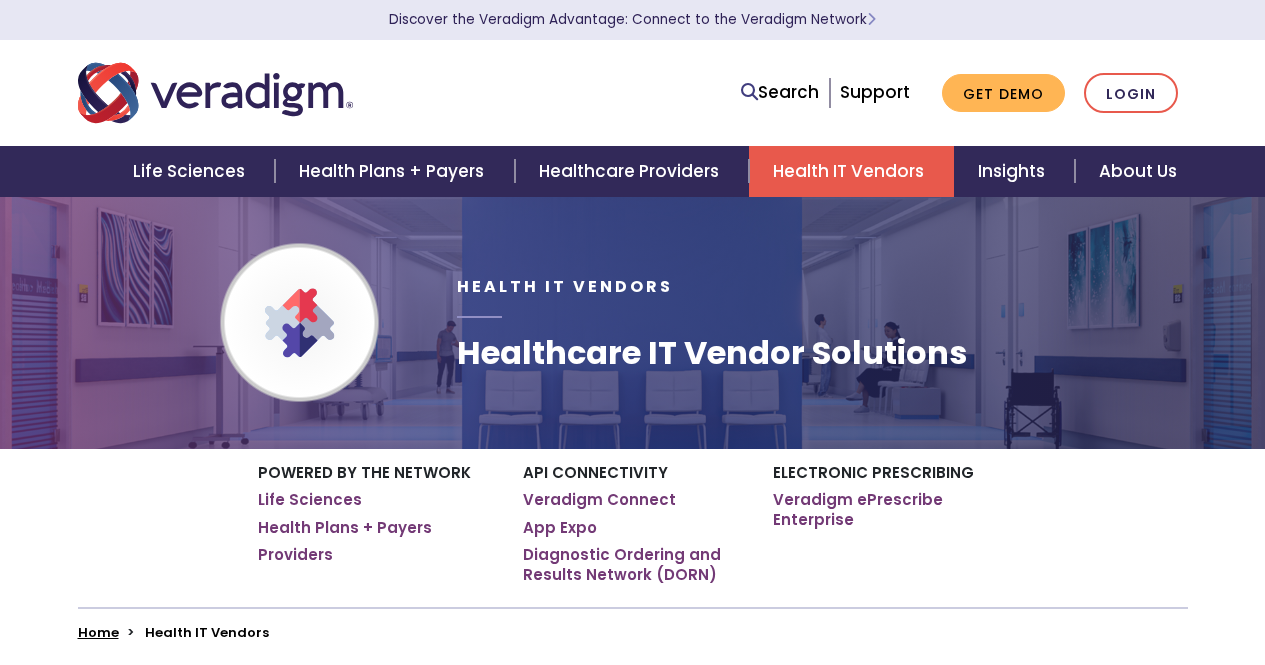 scroll, scrollTop: 0, scrollLeft: 0, axis: both 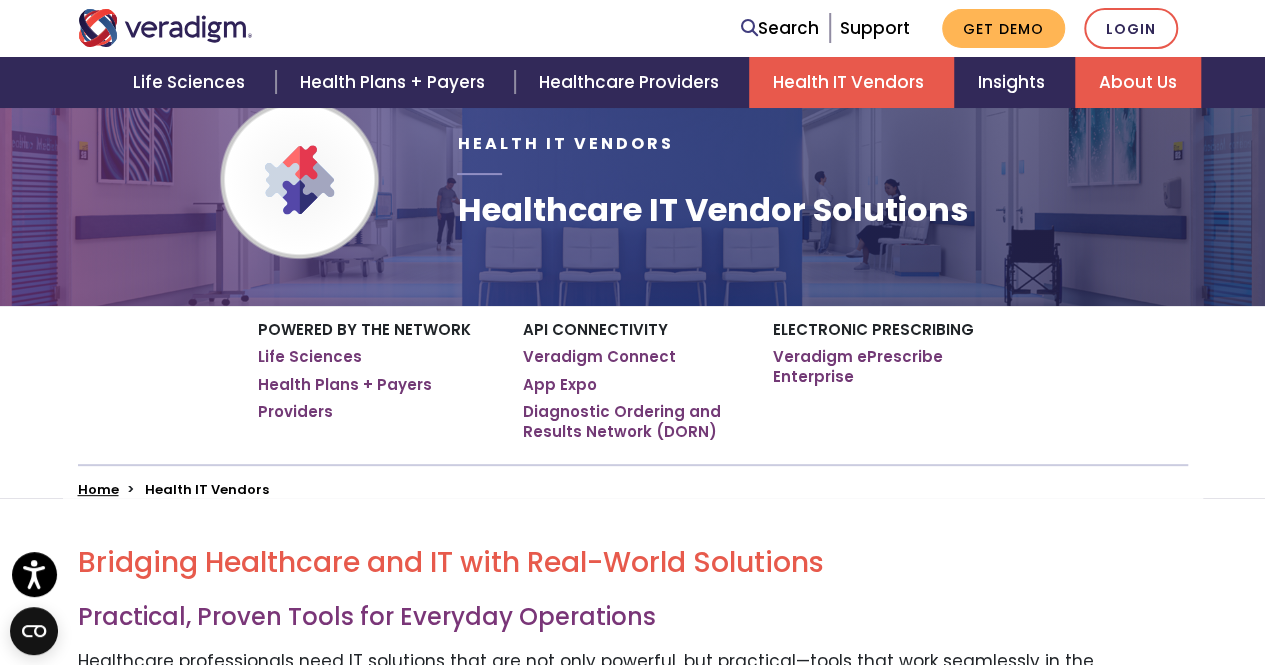 click on "About Us" at bounding box center [1138, 82] 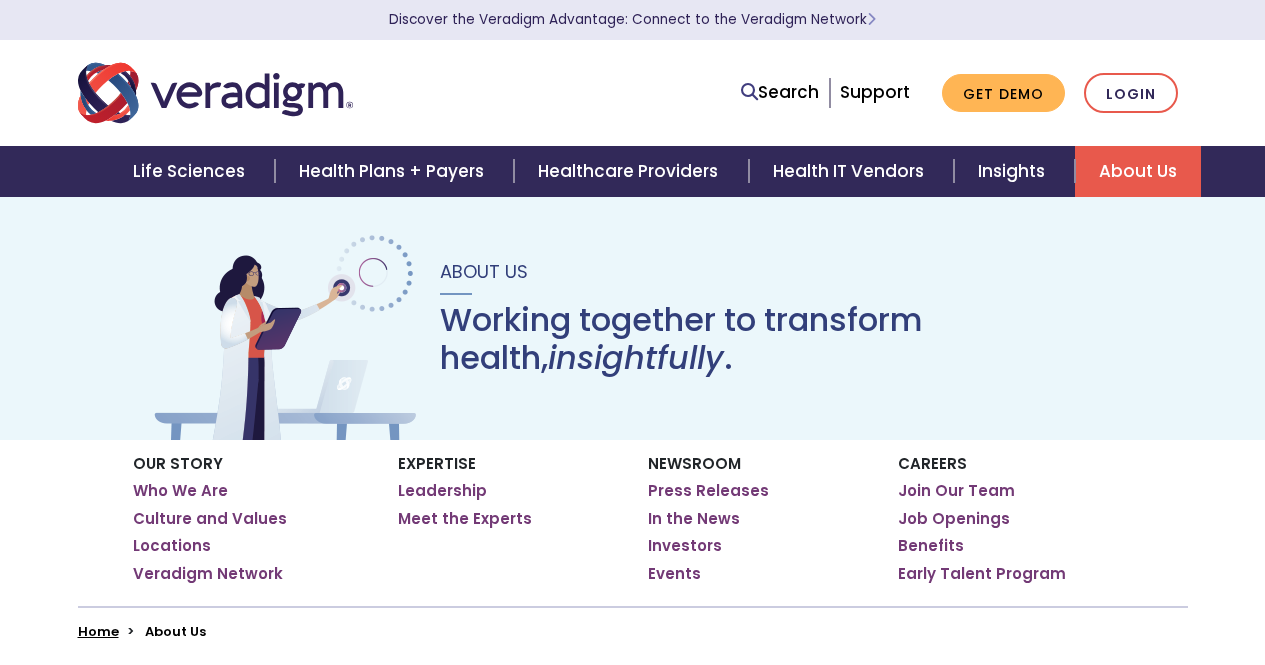 scroll, scrollTop: 0, scrollLeft: 0, axis: both 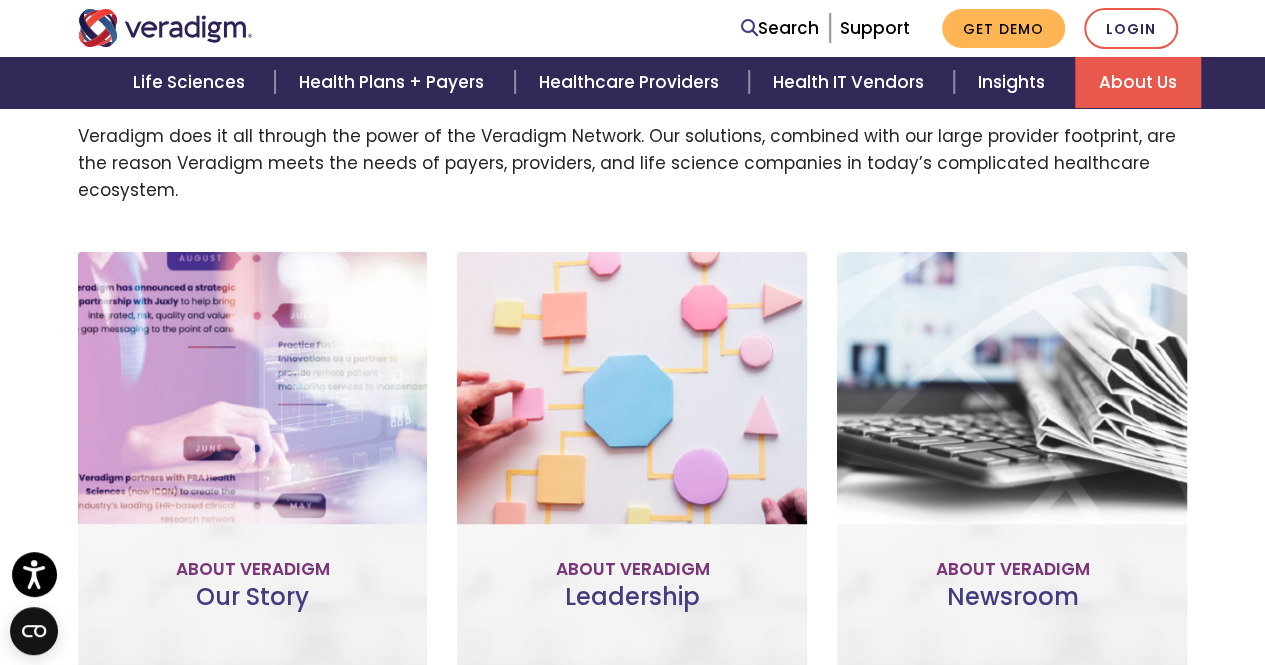click on "Learn More" at bounding box center (253, 560) 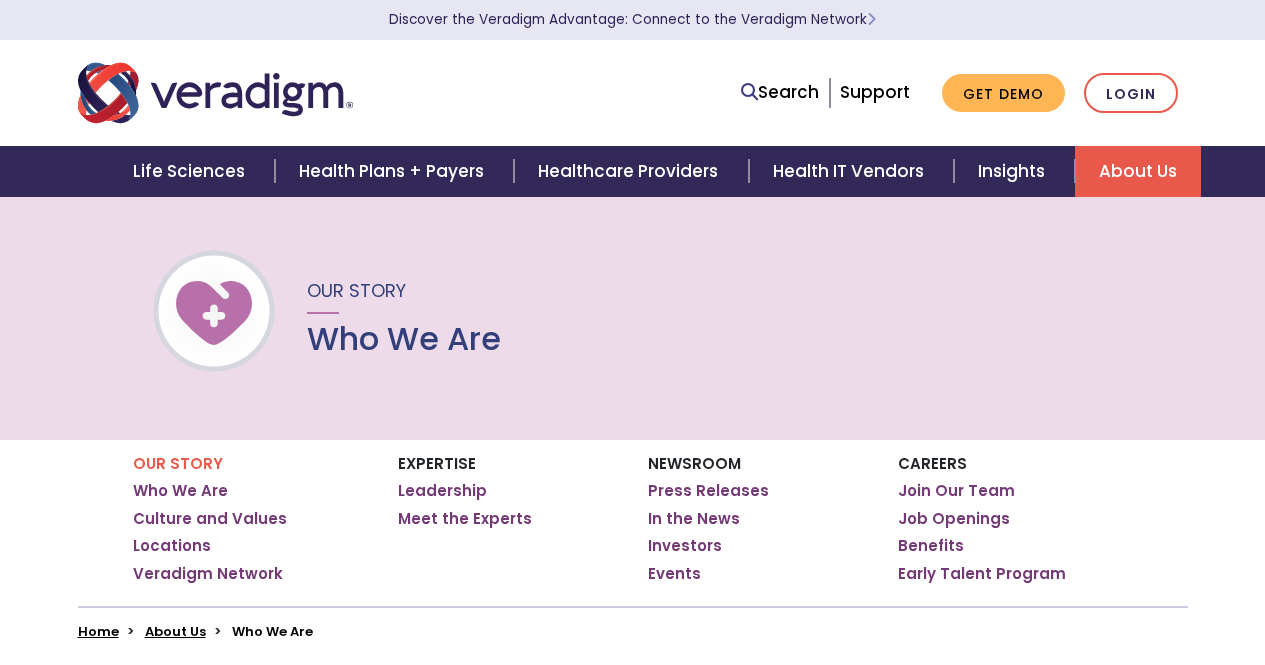 scroll, scrollTop: 0, scrollLeft: 0, axis: both 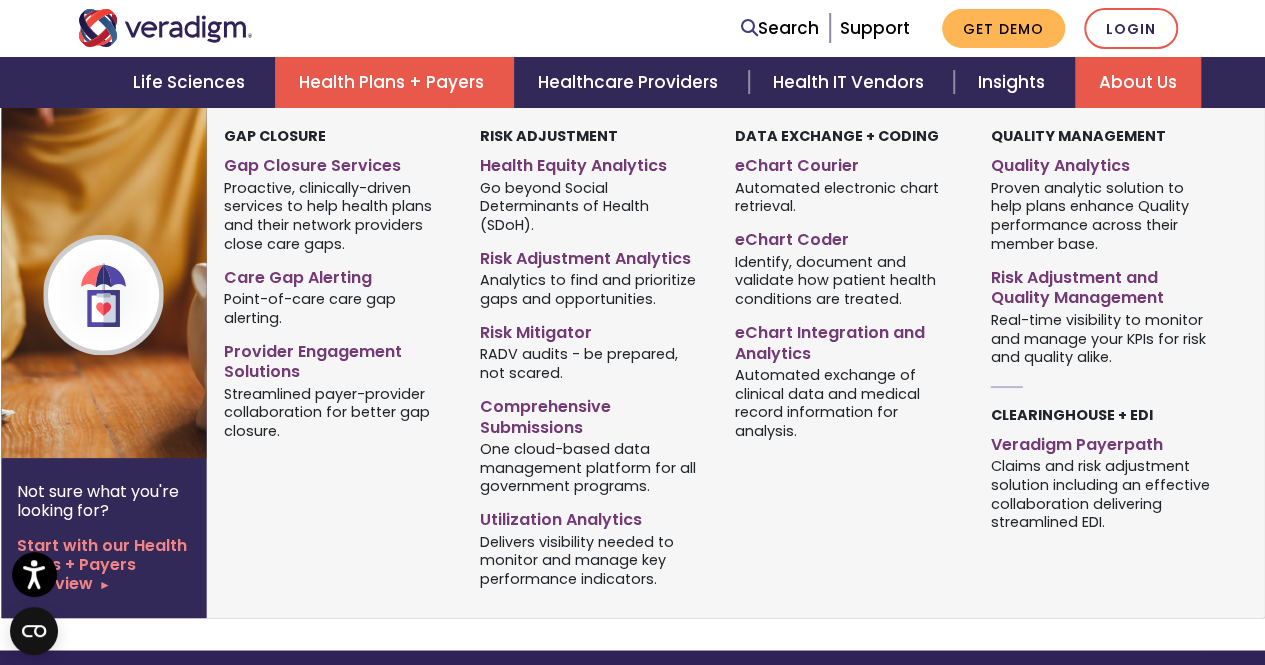 click on "Health Plans + Payers" at bounding box center (394, 82) 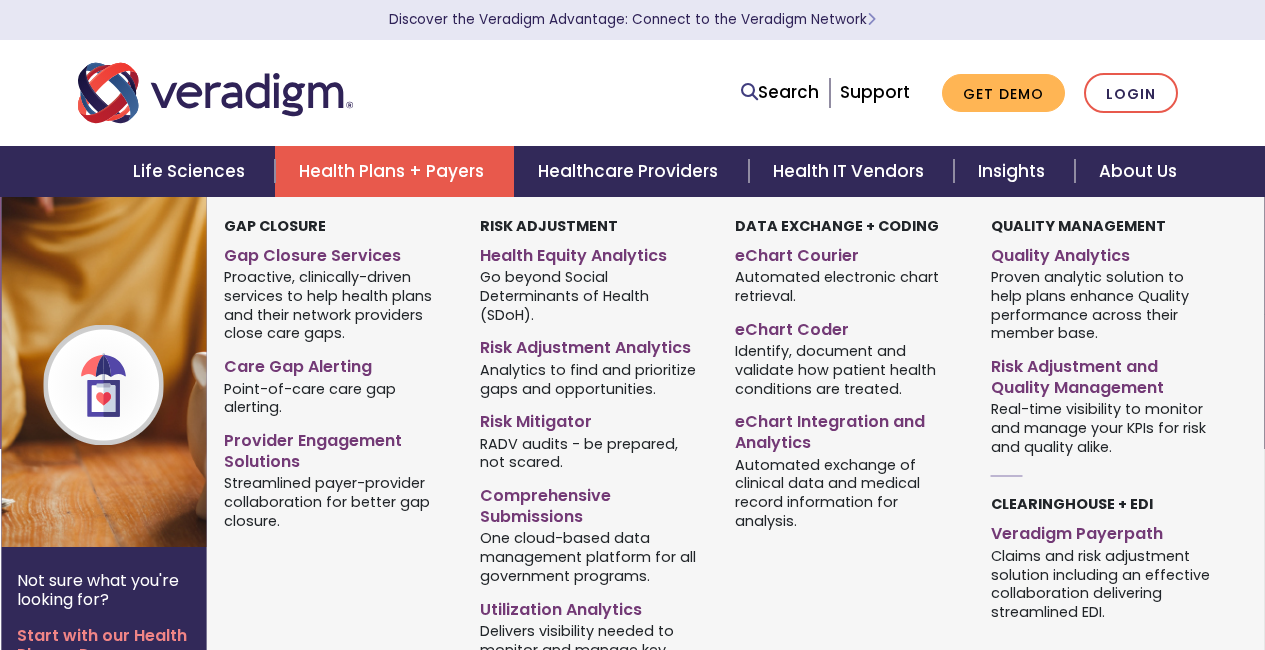 scroll, scrollTop: 0, scrollLeft: 0, axis: both 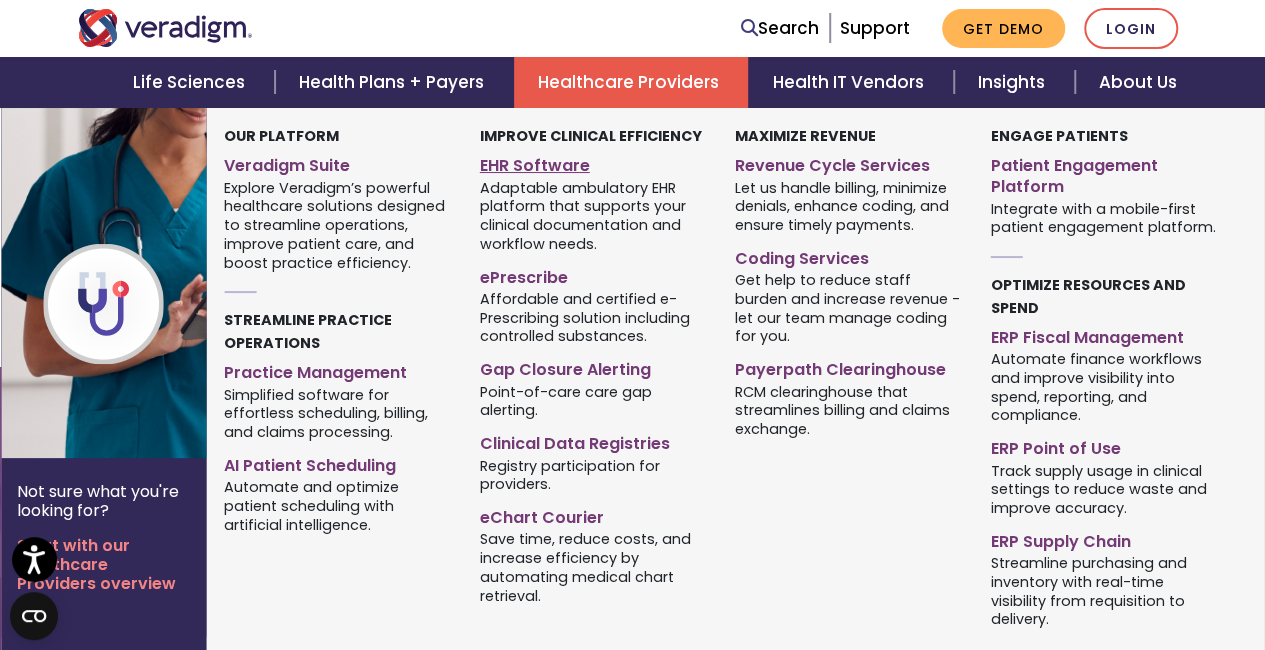 click on "EHR Software" at bounding box center (593, 162) 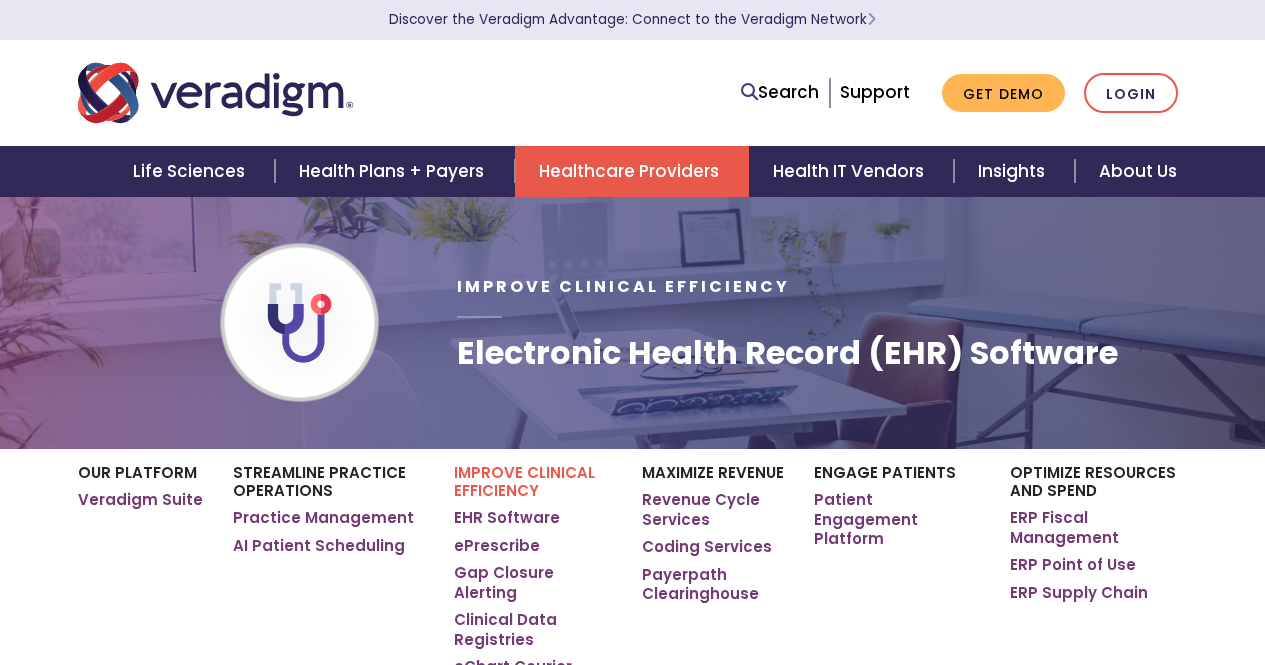 scroll, scrollTop: 0, scrollLeft: 0, axis: both 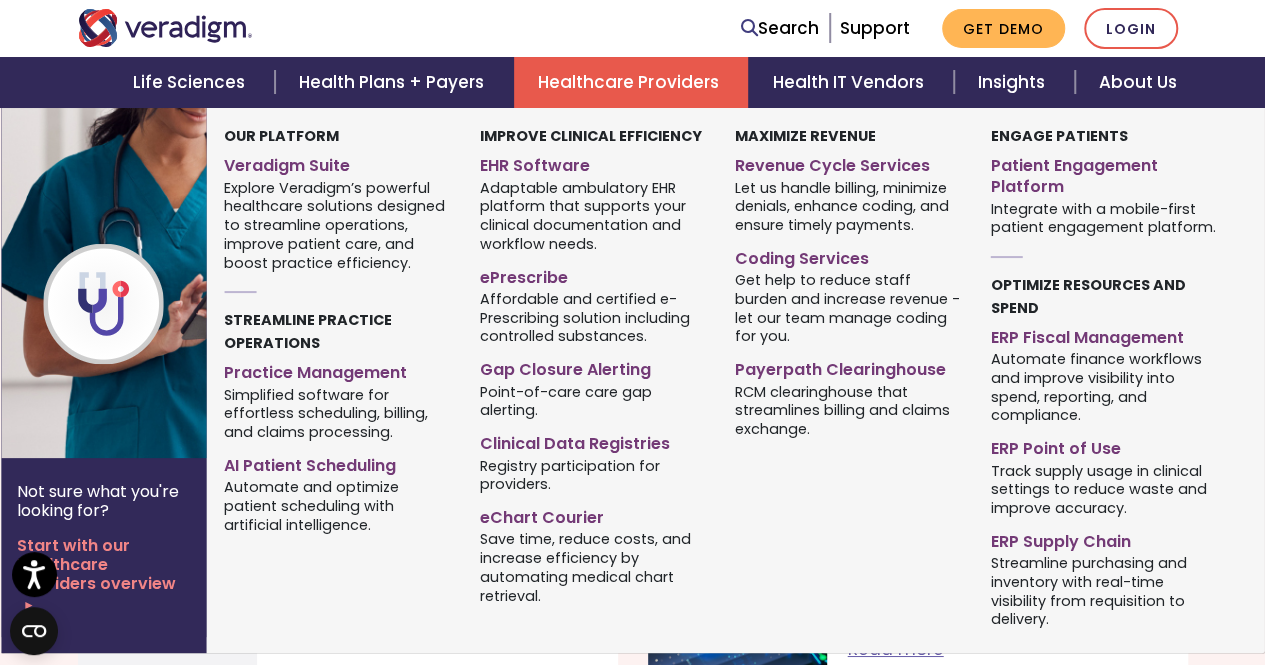 click on "Healthcare Providers" at bounding box center (631, 82) 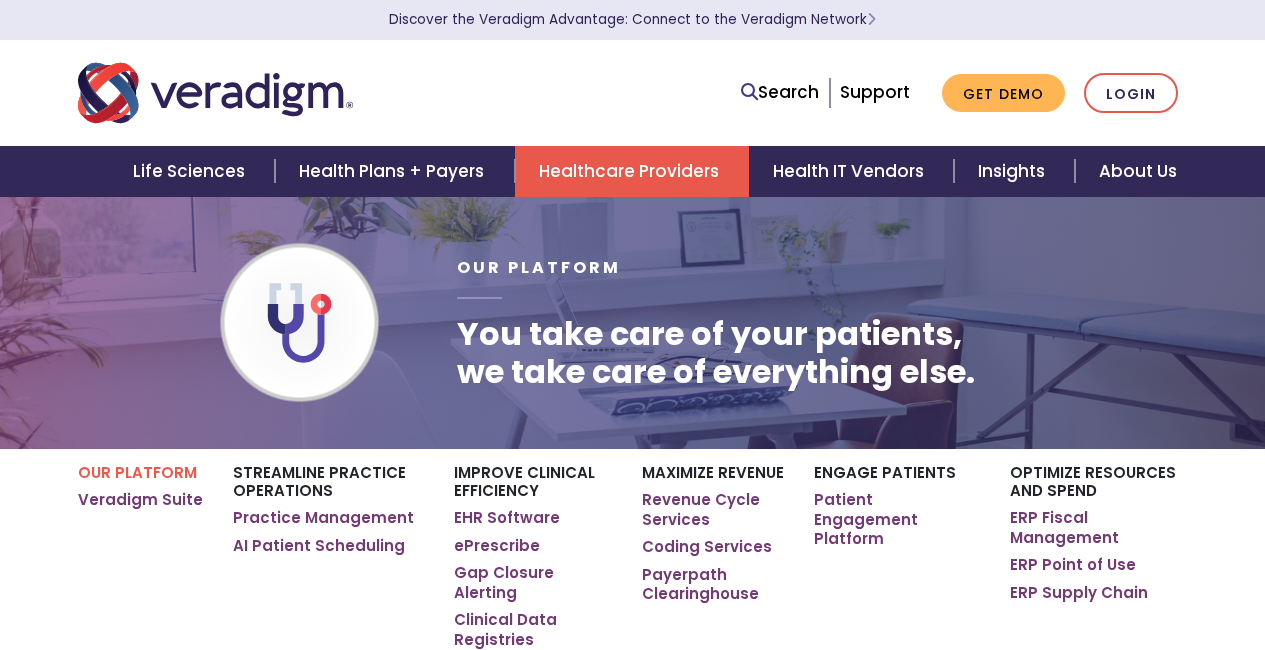 scroll, scrollTop: 825, scrollLeft: 0, axis: vertical 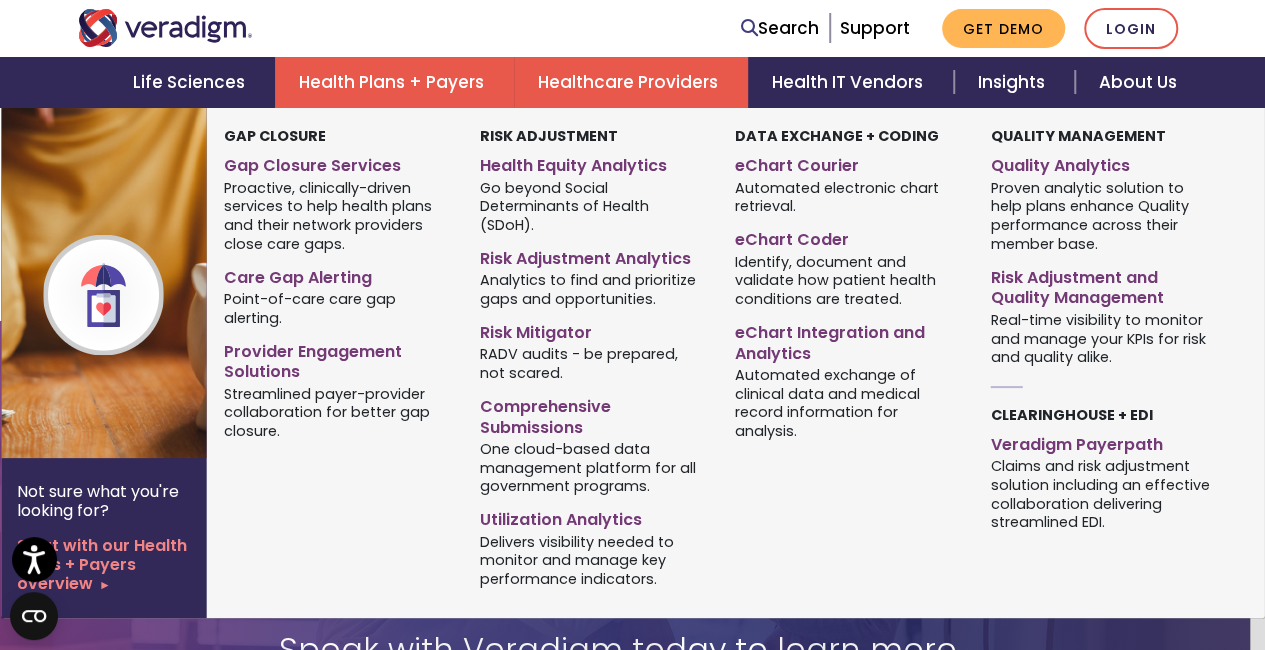 click on "Health Plans + Payers" at bounding box center [394, 82] 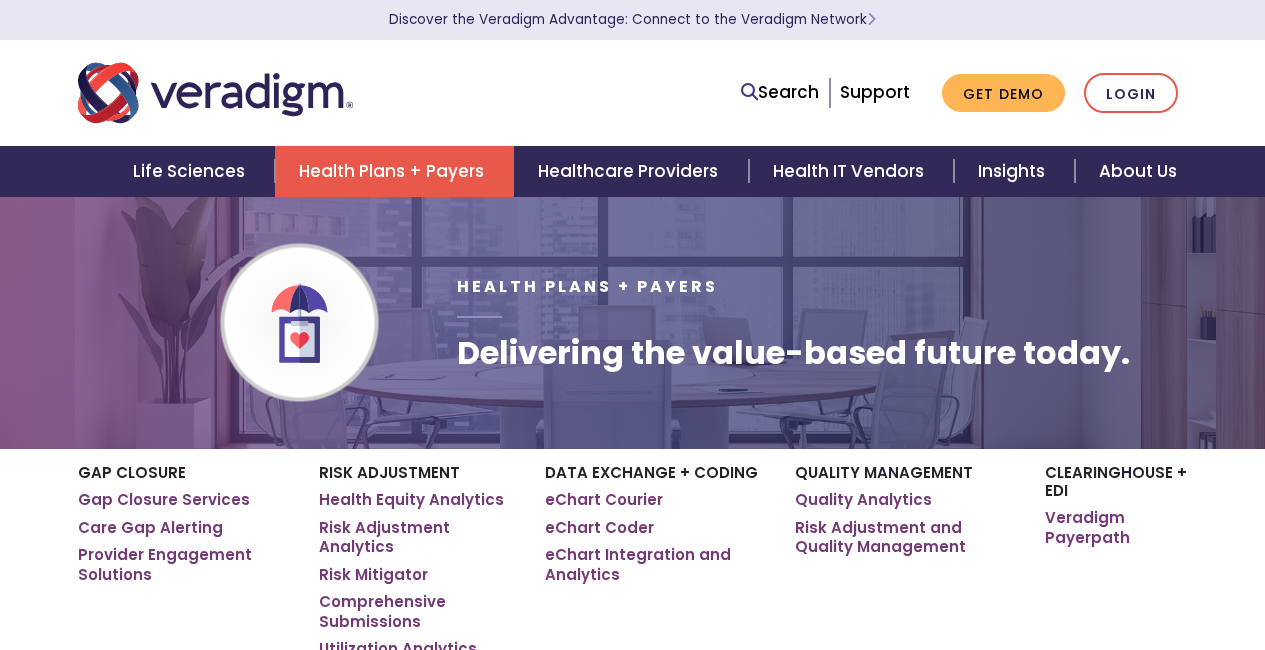 scroll, scrollTop: 0, scrollLeft: 0, axis: both 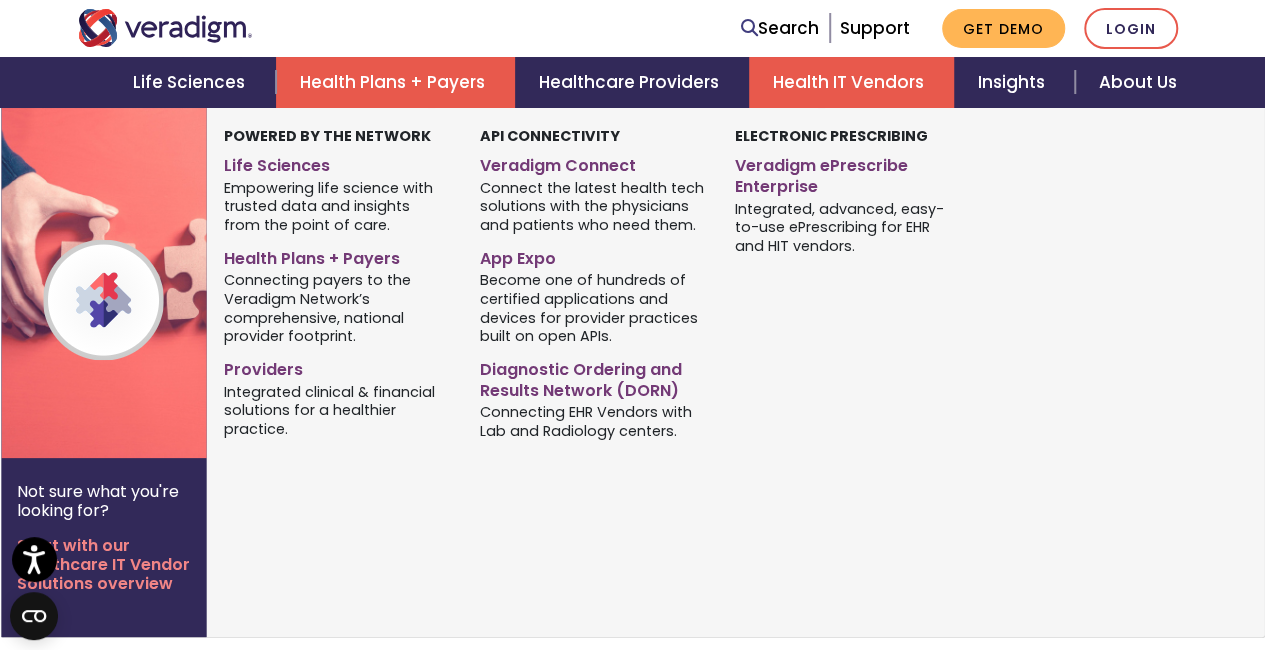 click on "Health IT Vendors" at bounding box center (851, 82) 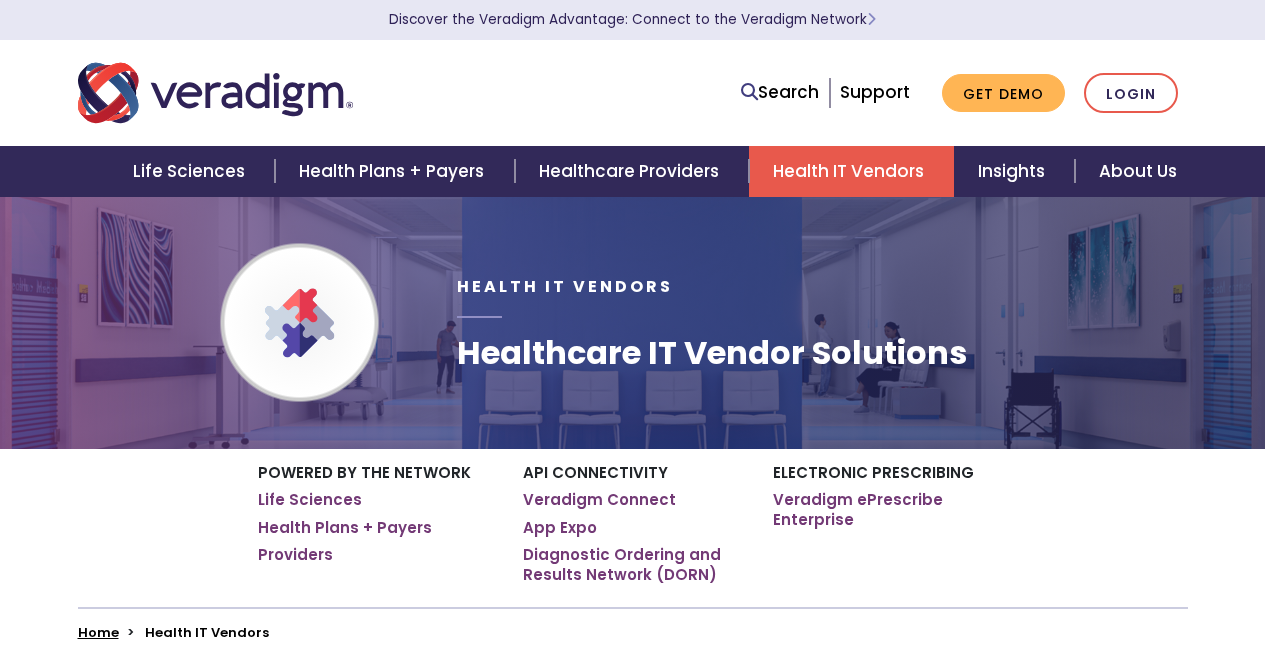 scroll, scrollTop: 0, scrollLeft: 0, axis: both 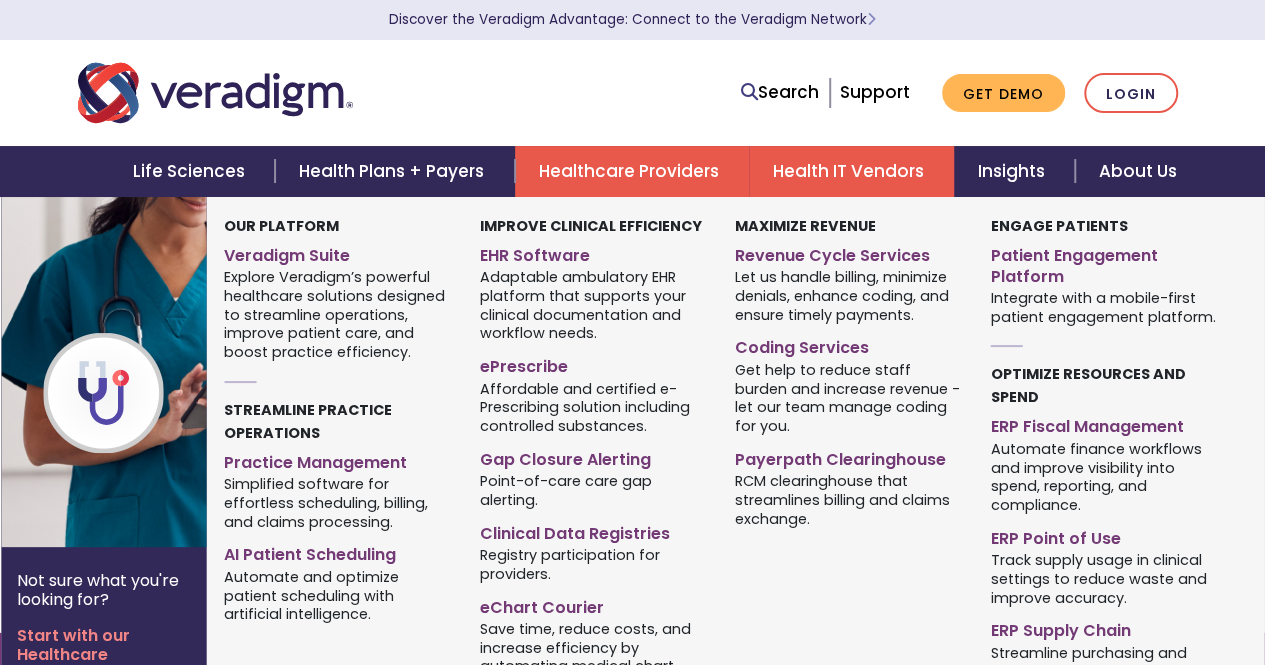 click on "Healthcare Providers" at bounding box center [632, 171] 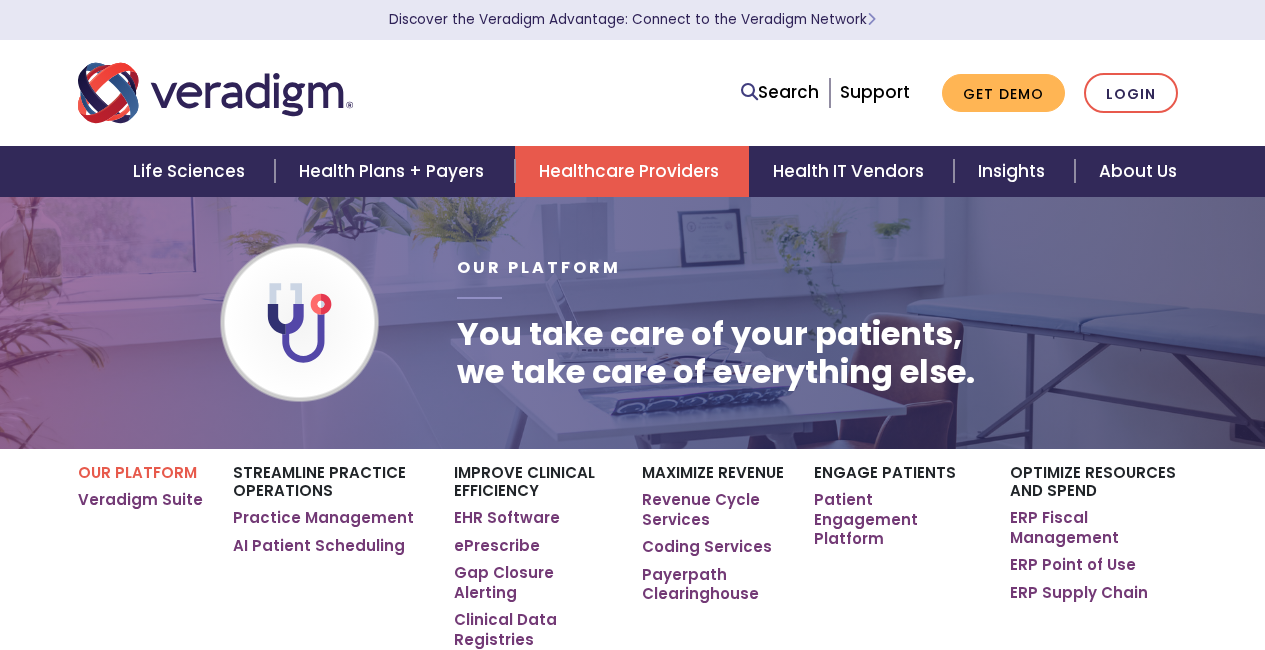 scroll, scrollTop: 0, scrollLeft: 0, axis: both 